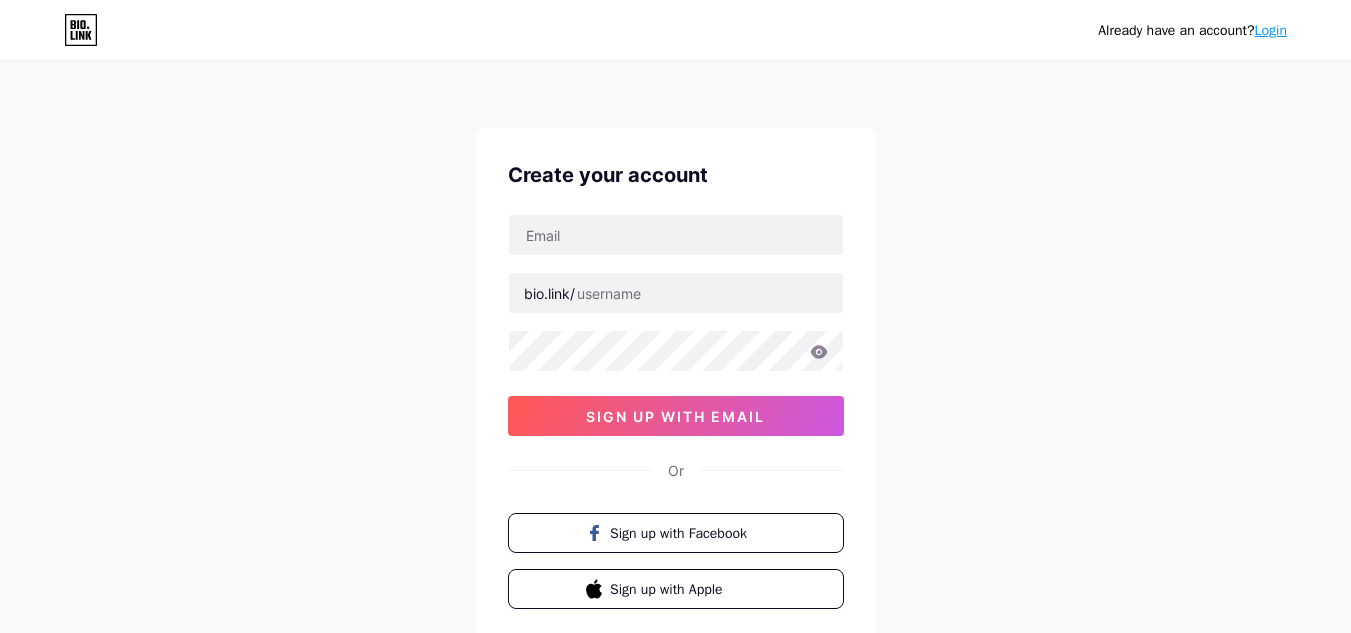 scroll, scrollTop: 0, scrollLeft: 0, axis: both 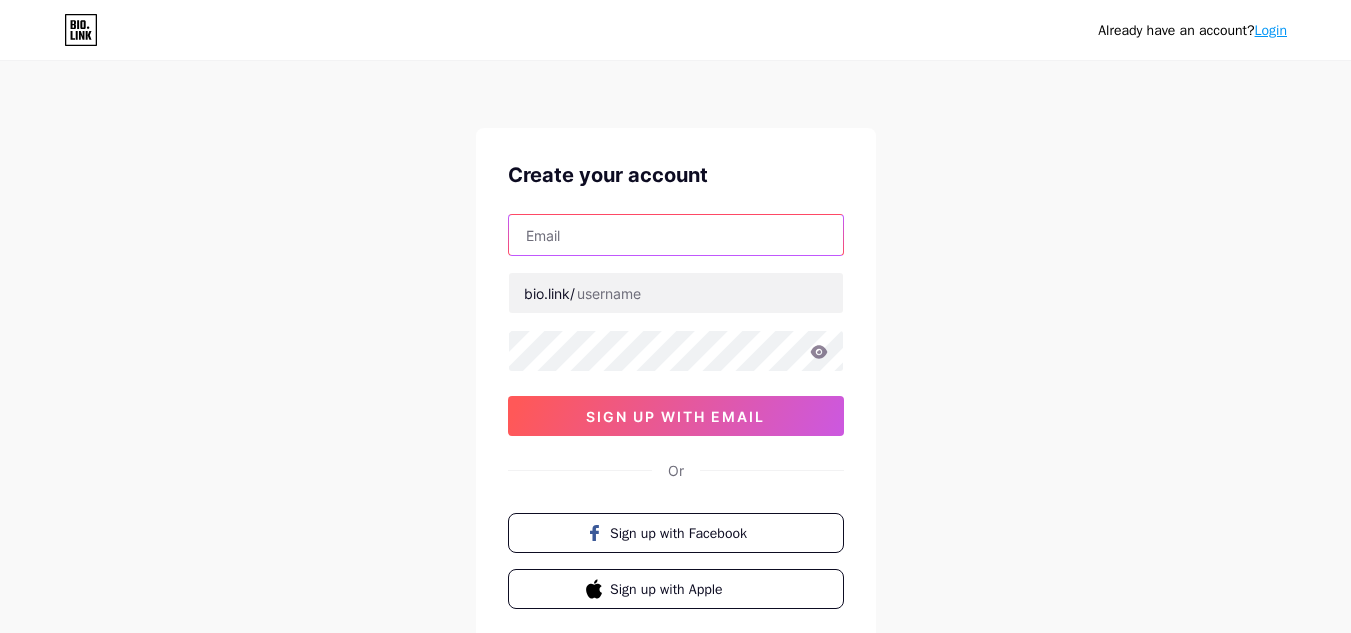 click at bounding box center [676, 235] 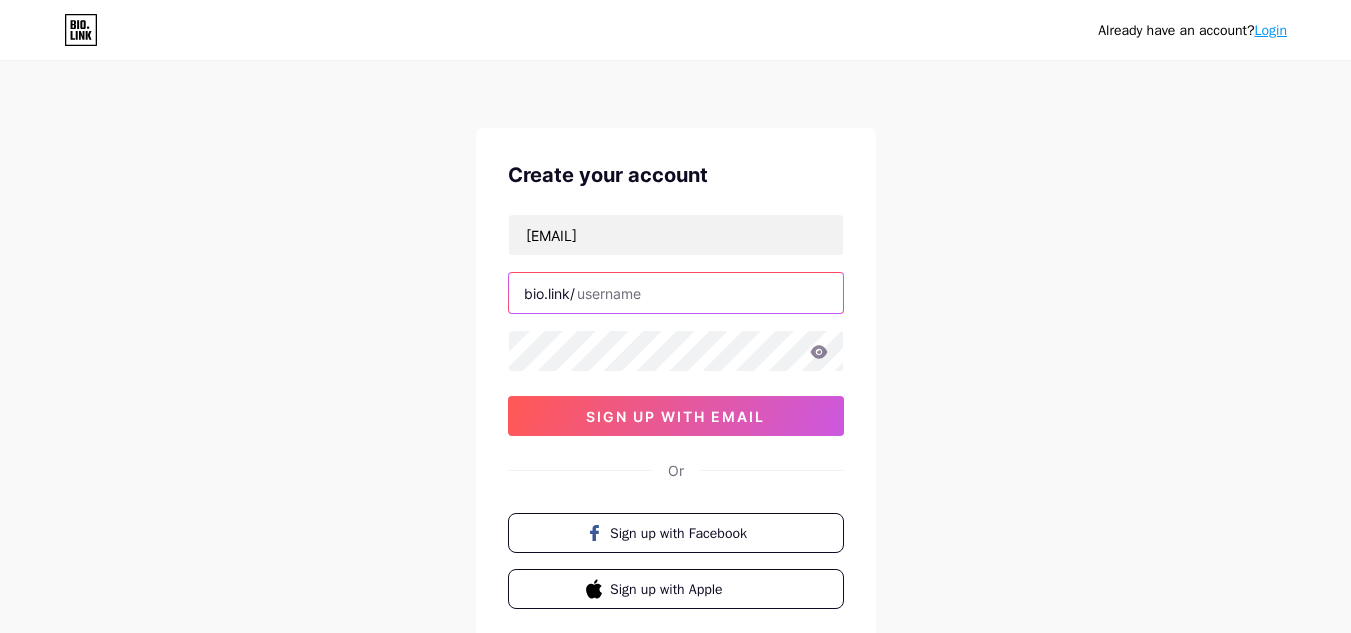 click at bounding box center [676, 293] 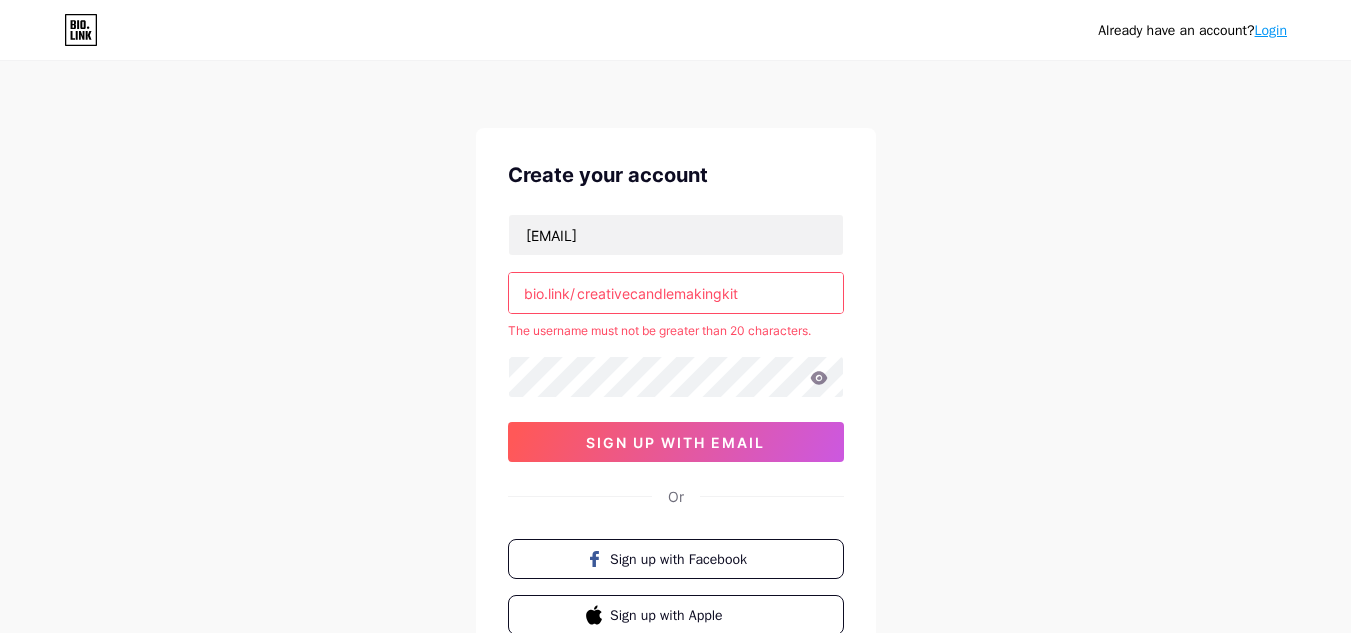 drag, startPoint x: 634, startPoint y: 290, endPoint x: 622, endPoint y: 288, distance: 12.165525 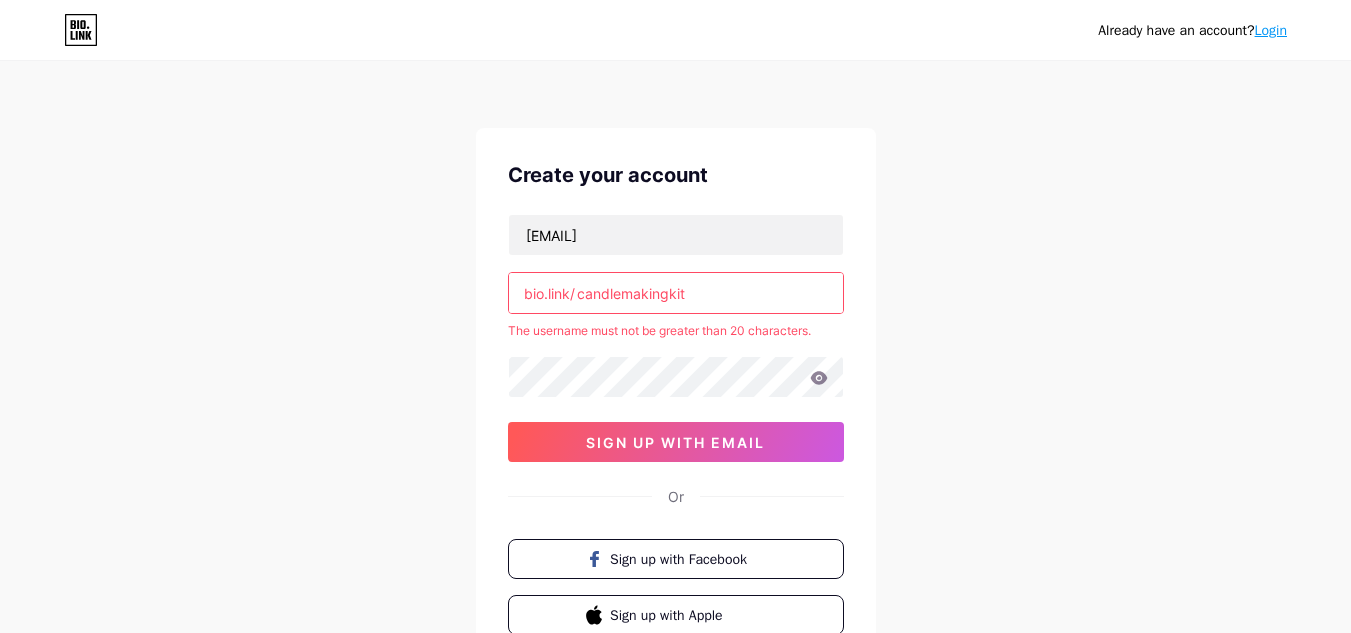 type on "candlemakingkit" 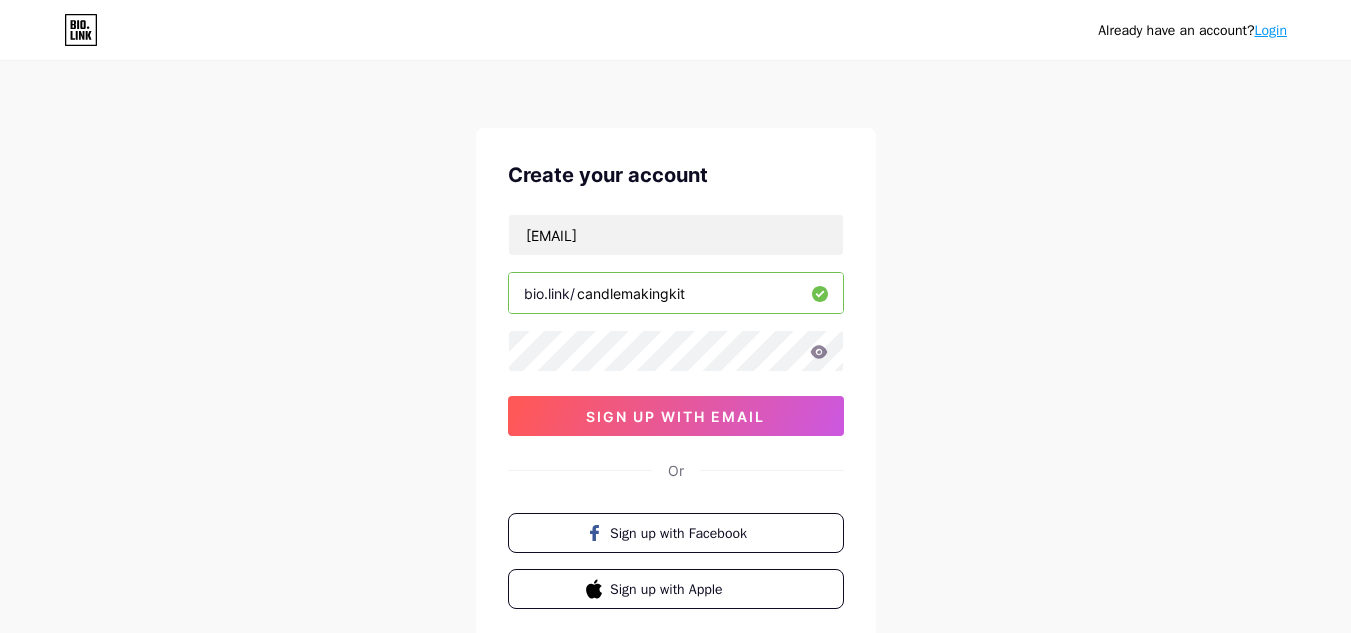 click on "candlemakingkit" at bounding box center [676, 293] 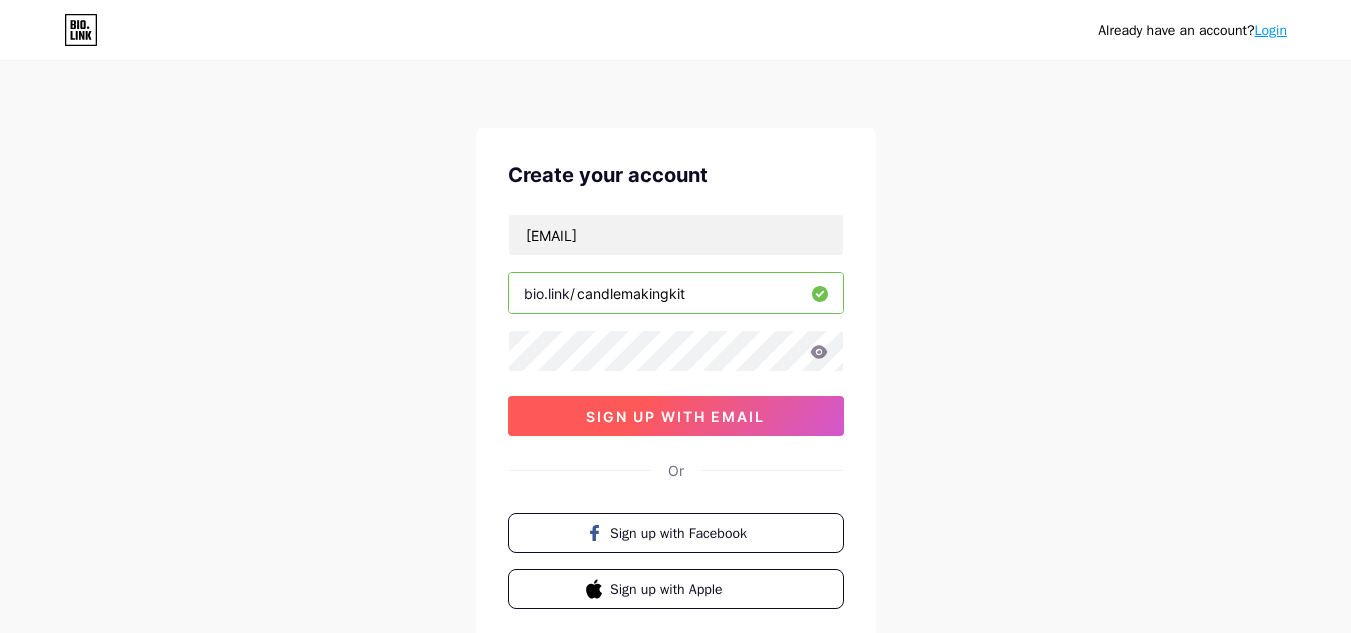 click on "sign up with email" at bounding box center (676, 416) 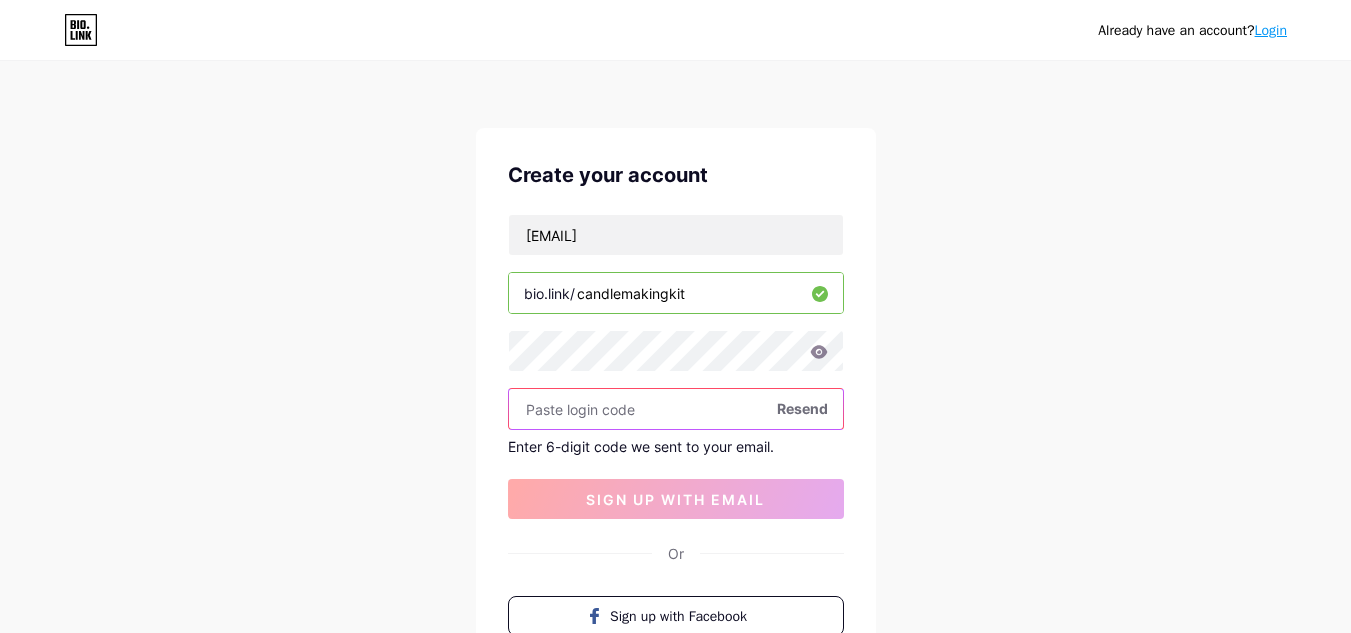 paste on "102418" 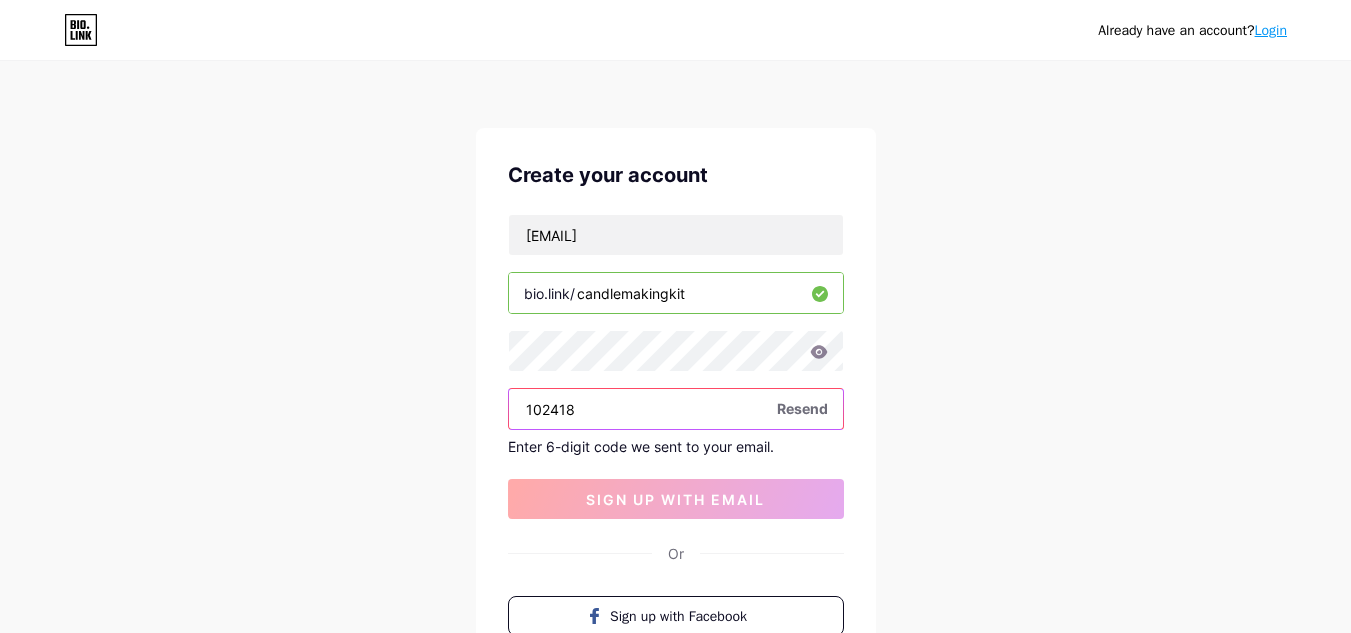 click on "102418" at bounding box center [676, 409] 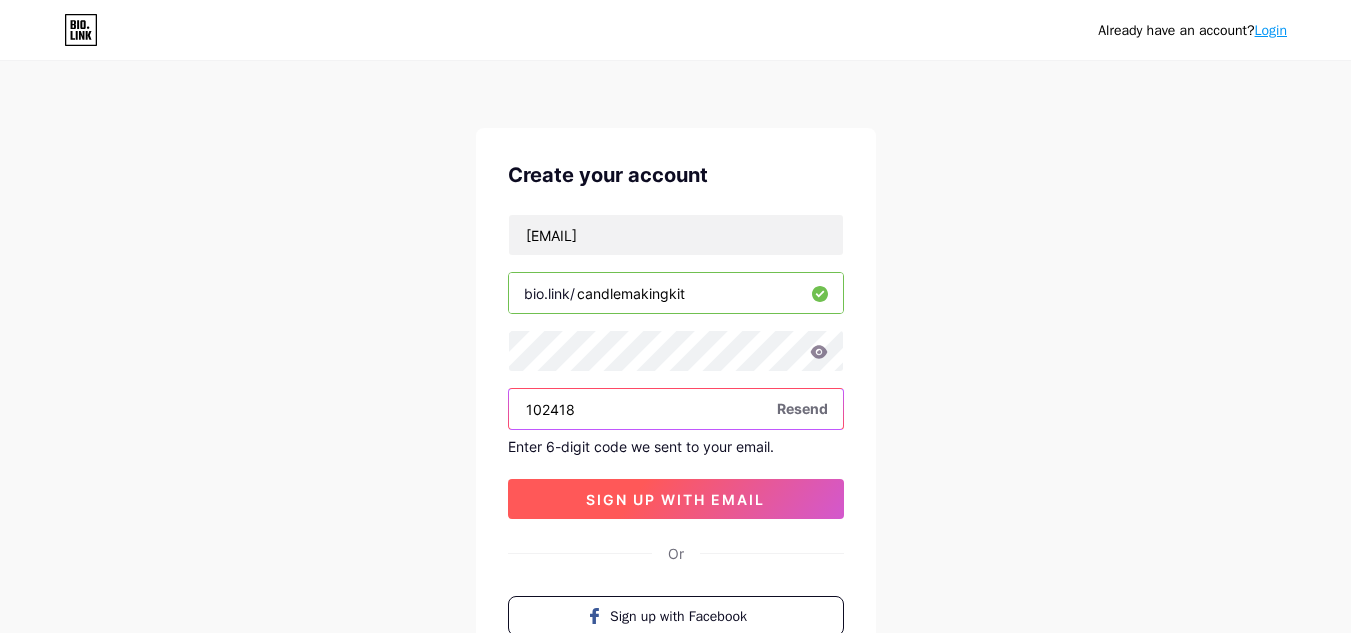 type on "102418" 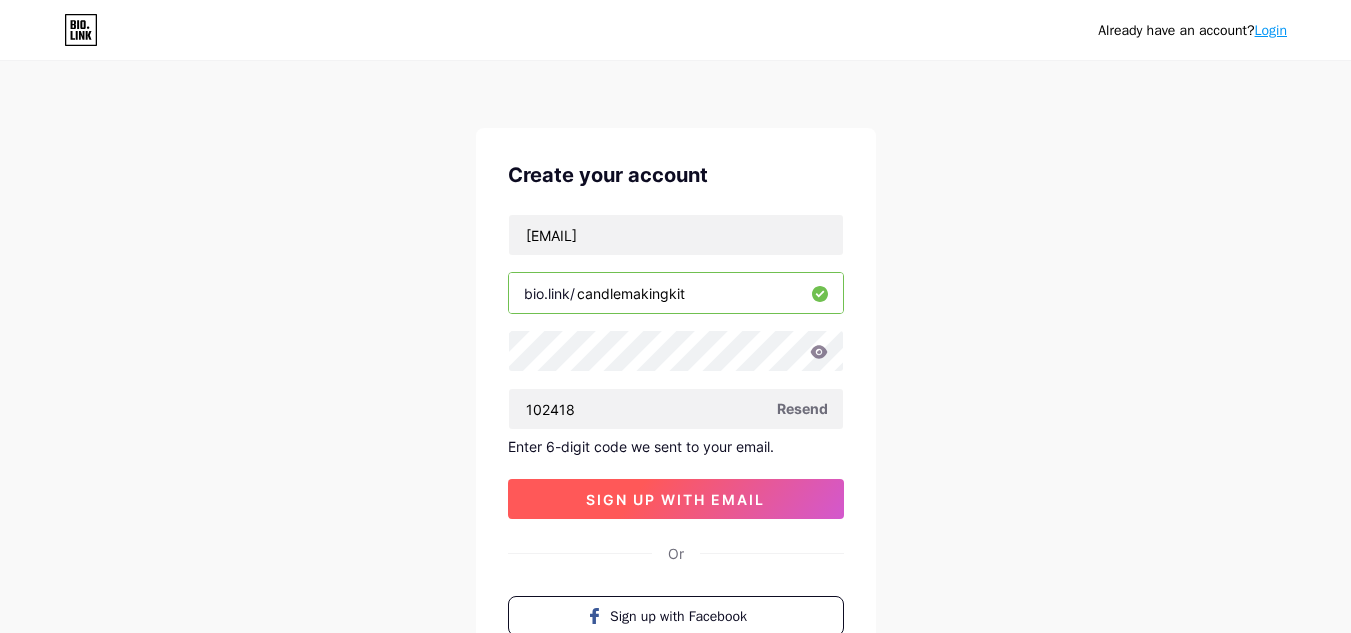 click on "sign up with email" at bounding box center [675, 499] 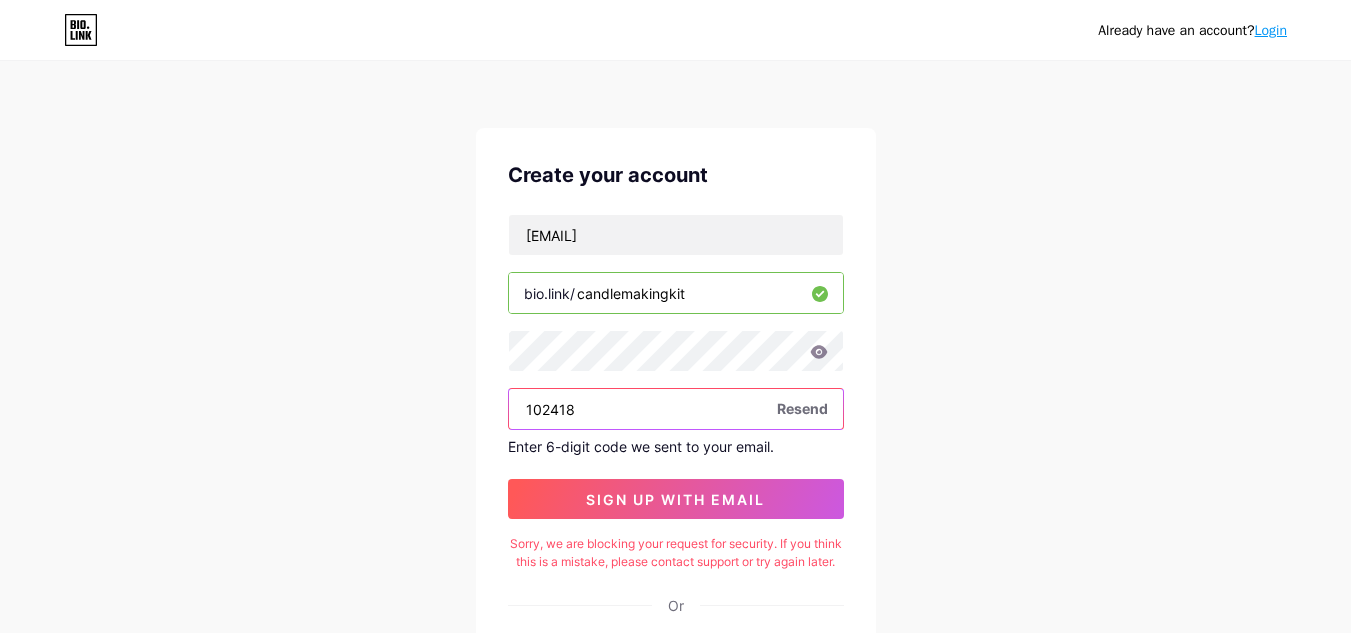 click on "102418" at bounding box center (676, 409) 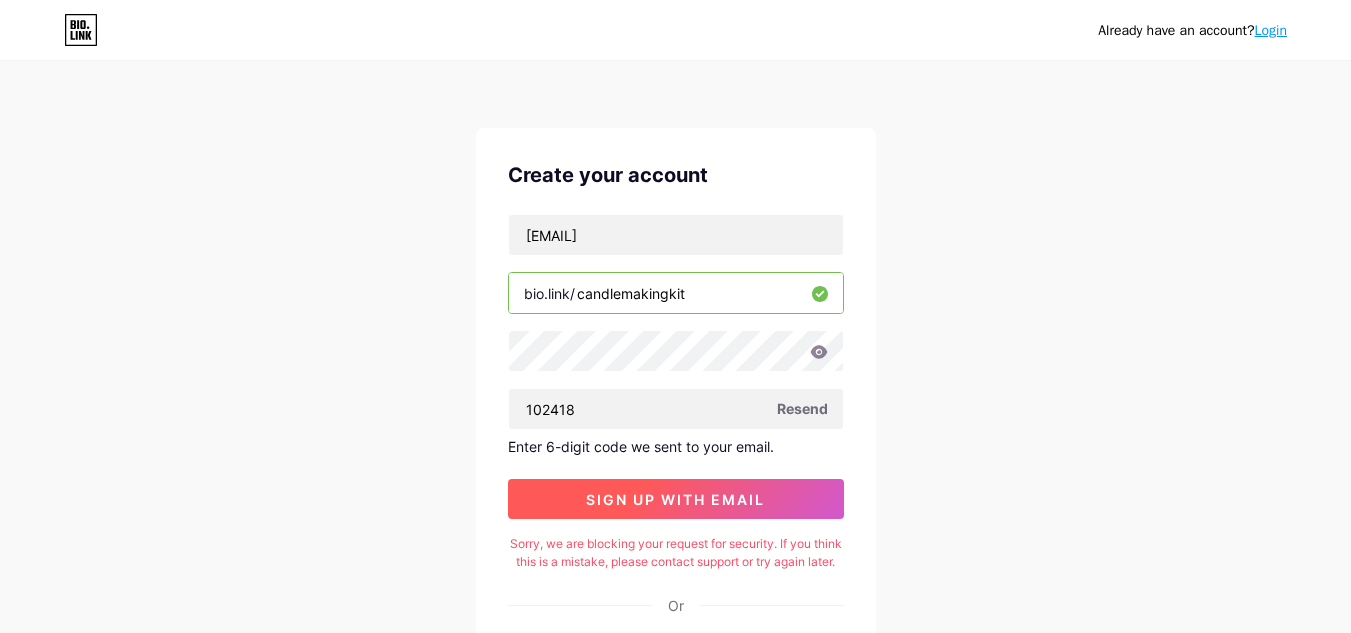 click on "sign up with email" at bounding box center (676, 499) 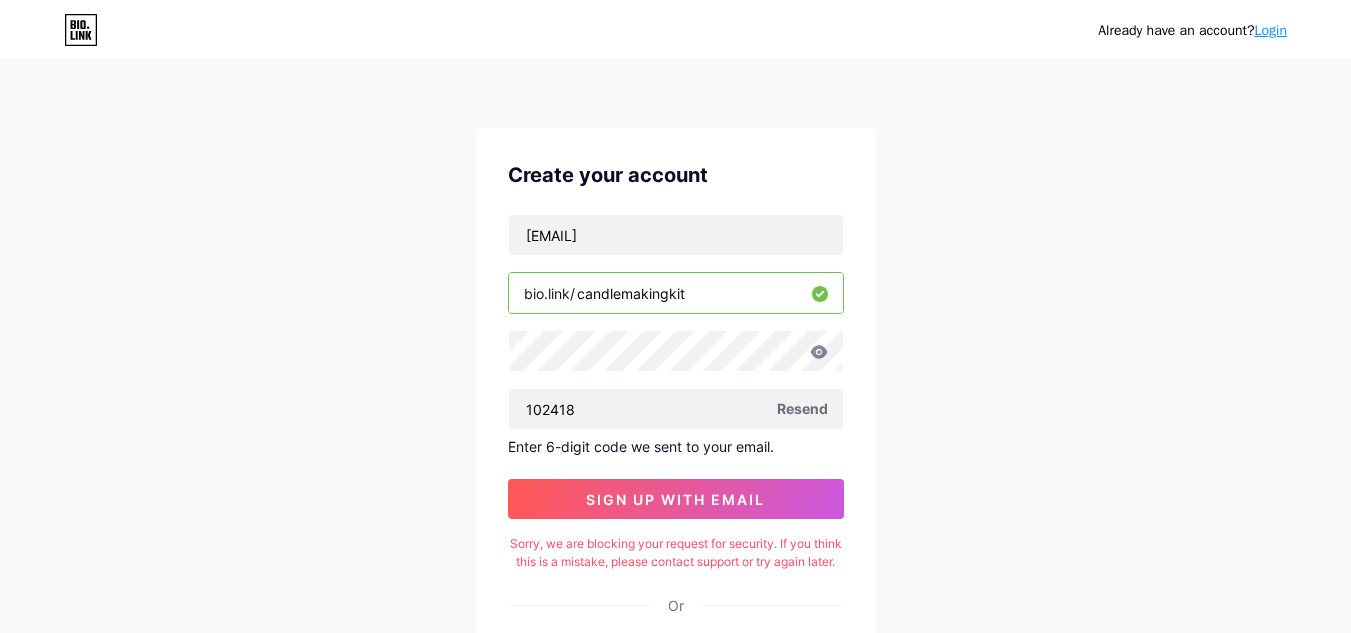 click on "Resend" at bounding box center (802, 408) 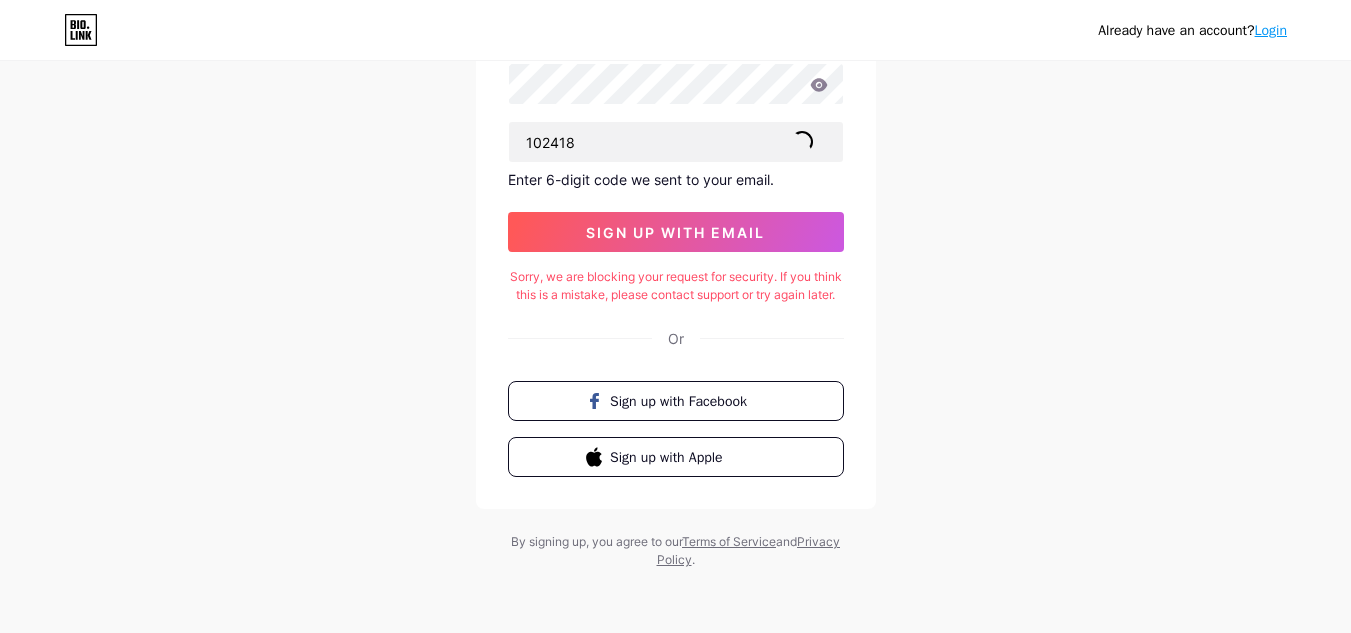 scroll, scrollTop: 105, scrollLeft: 0, axis: vertical 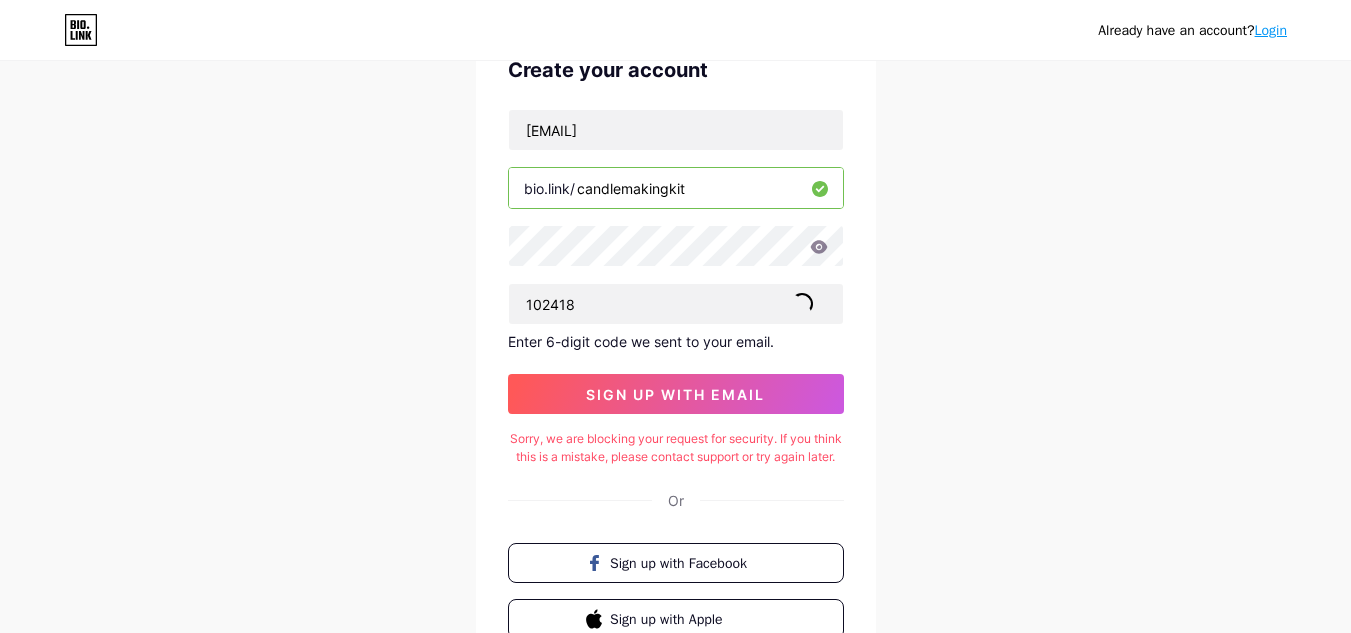 click on "Login" at bounding box center [1271, 30] 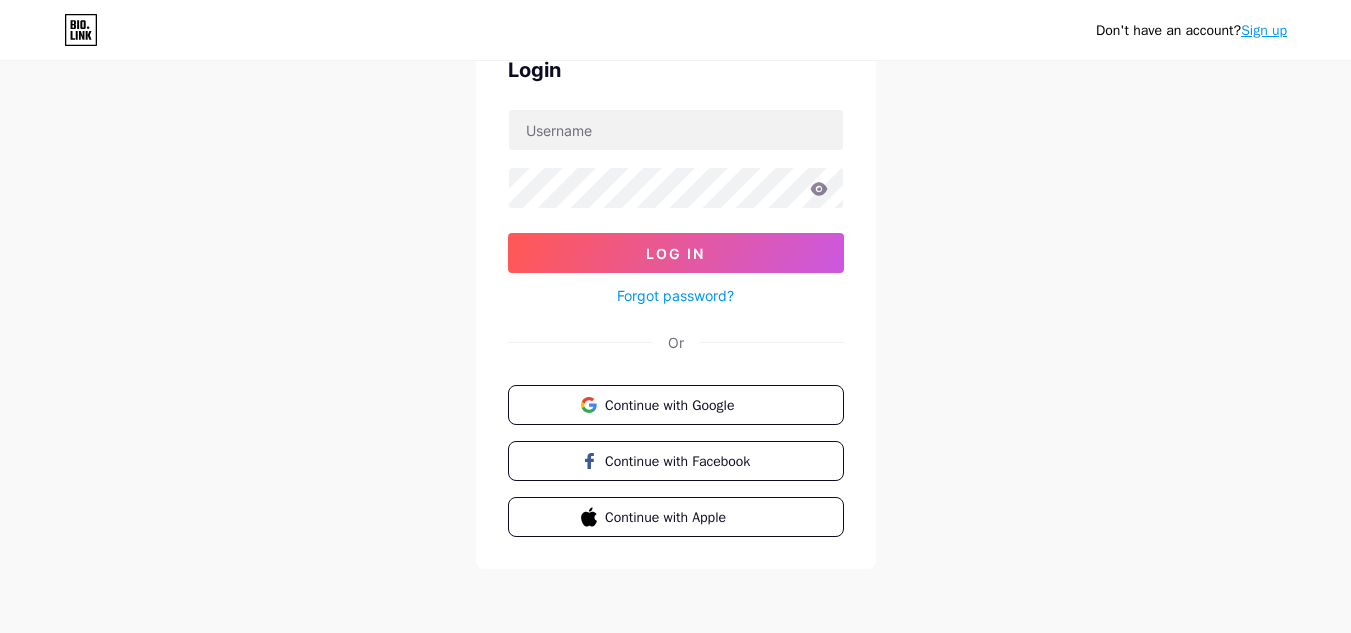 scroll, scrollTop: 0, scrollLeft: 0, axis: both 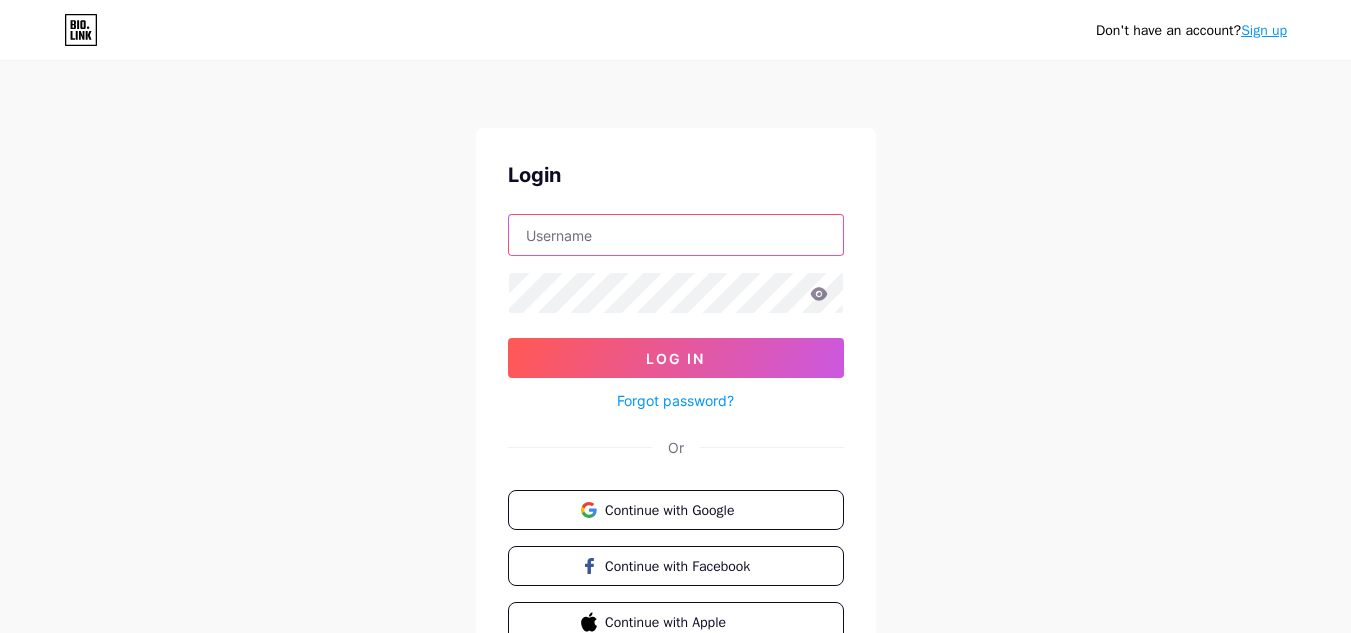 type on "[EMAIL]" 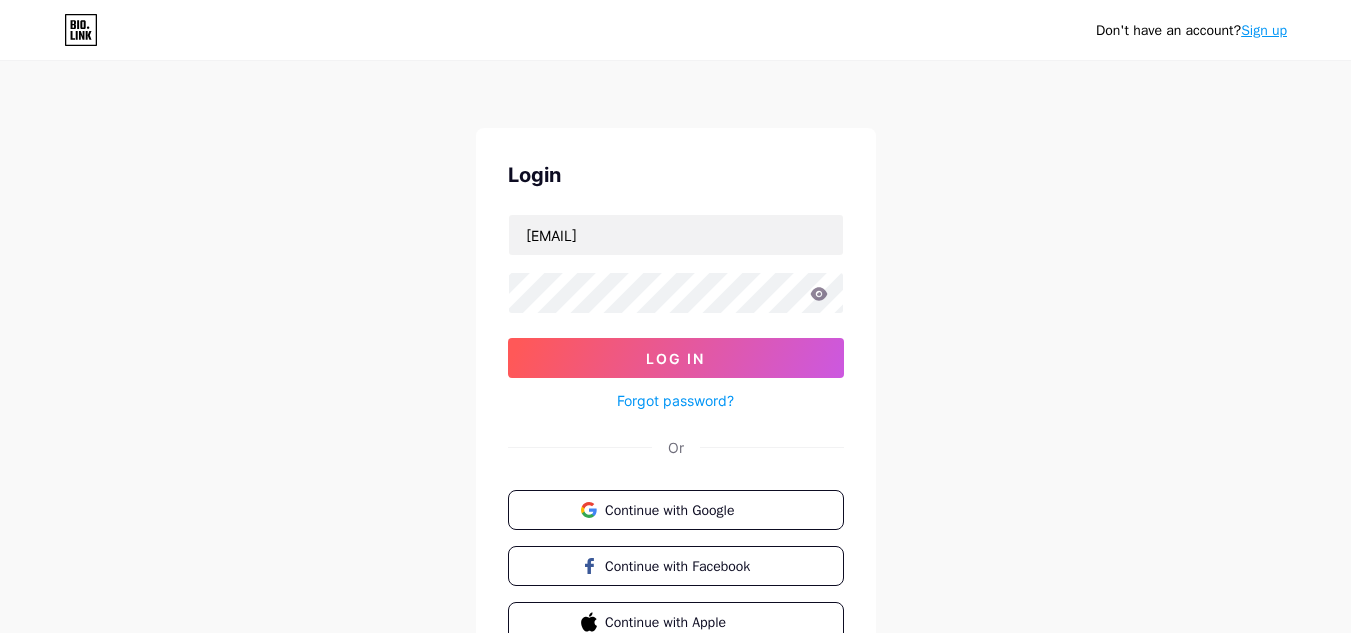 click on "Continue with Google     Continue with Facebook
Continue with Apple" at bounding box center (676, 566) 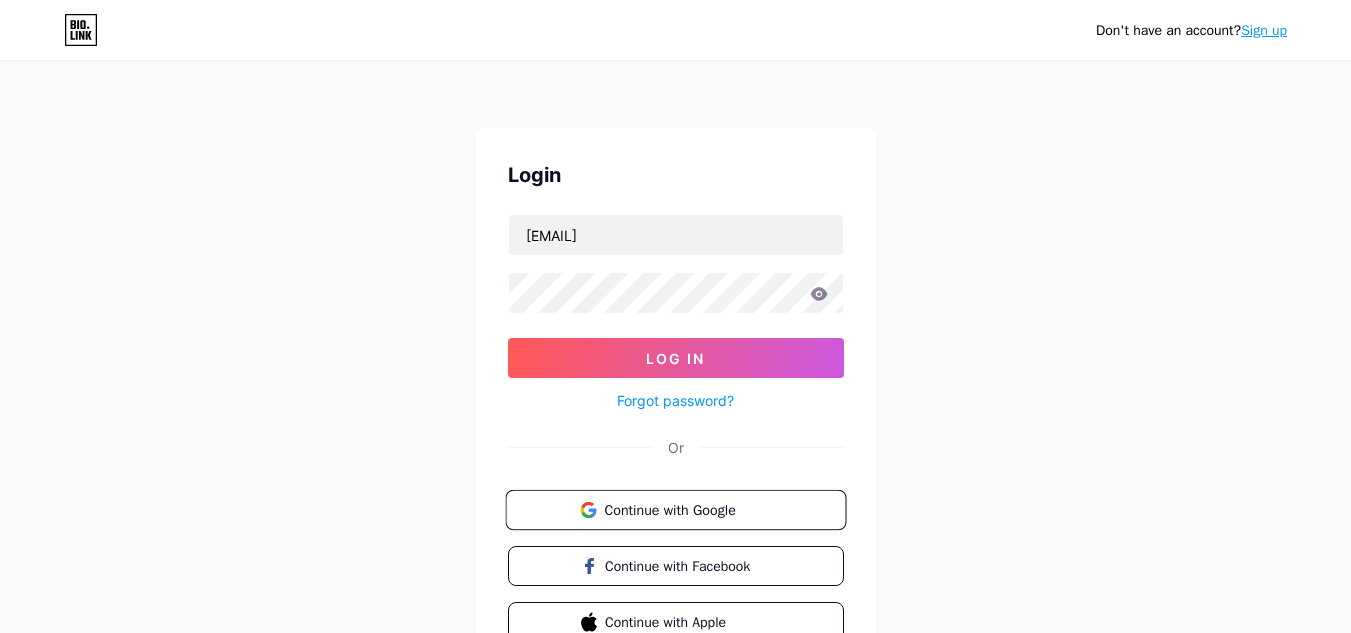 click on "Continue with Google" at bounding box center (687, 509) 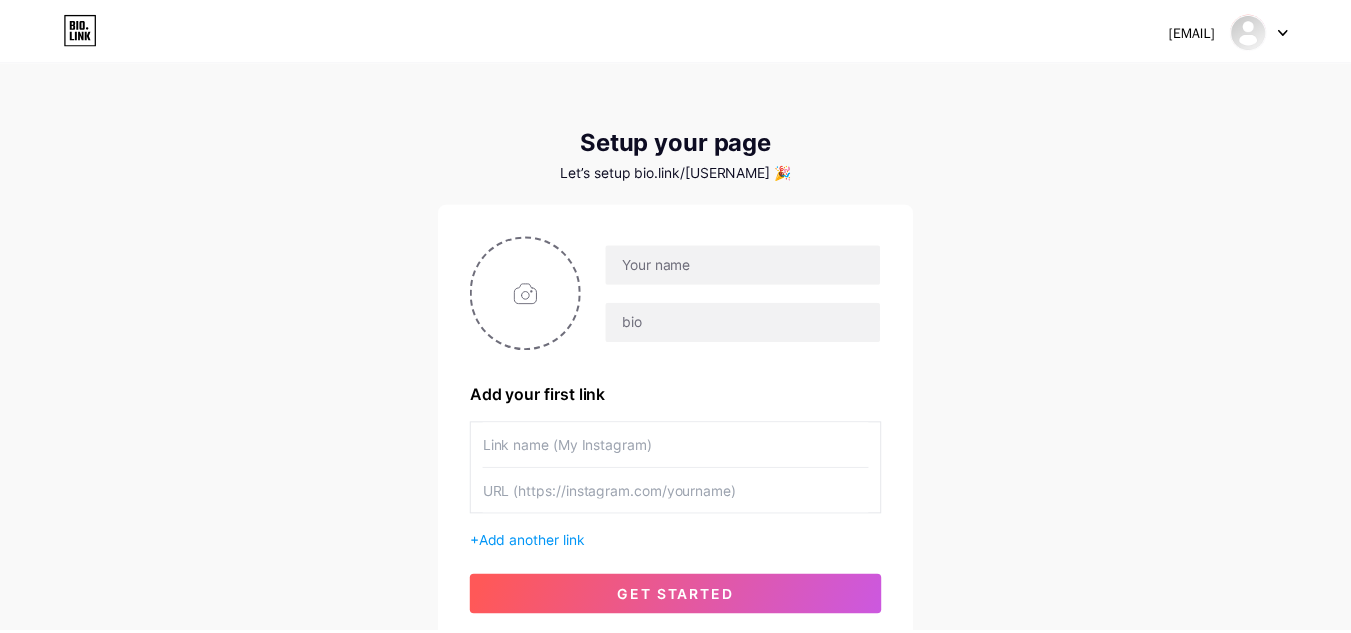 scroll, scrollTop: 0, scrollLeft: 0, axis: both 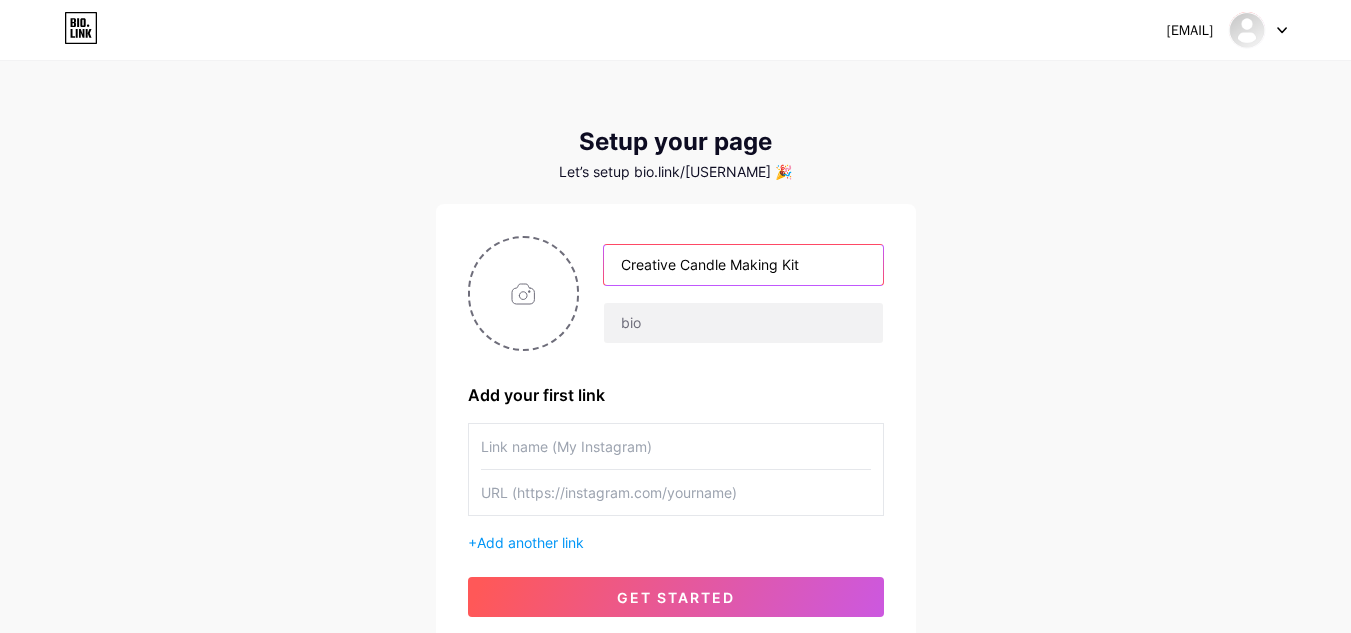 click on "Creative Candle Making Kit" at bounding box center (743, 265) 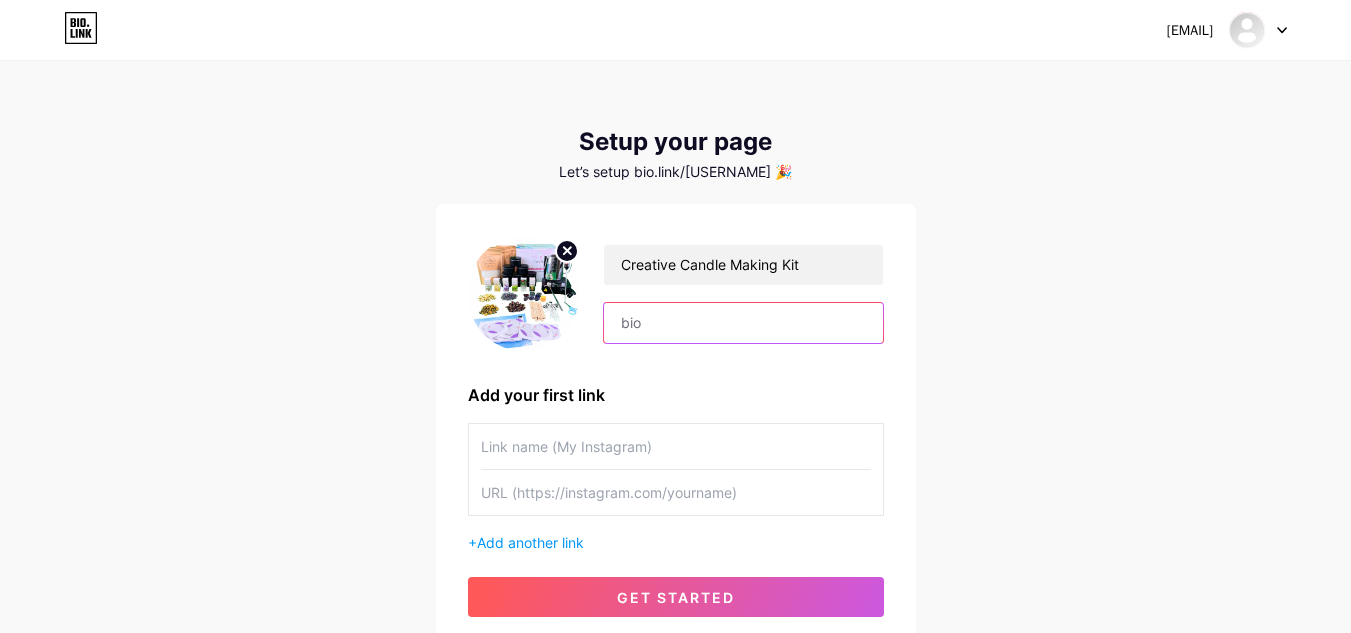 click at bounding box center [743, 323] 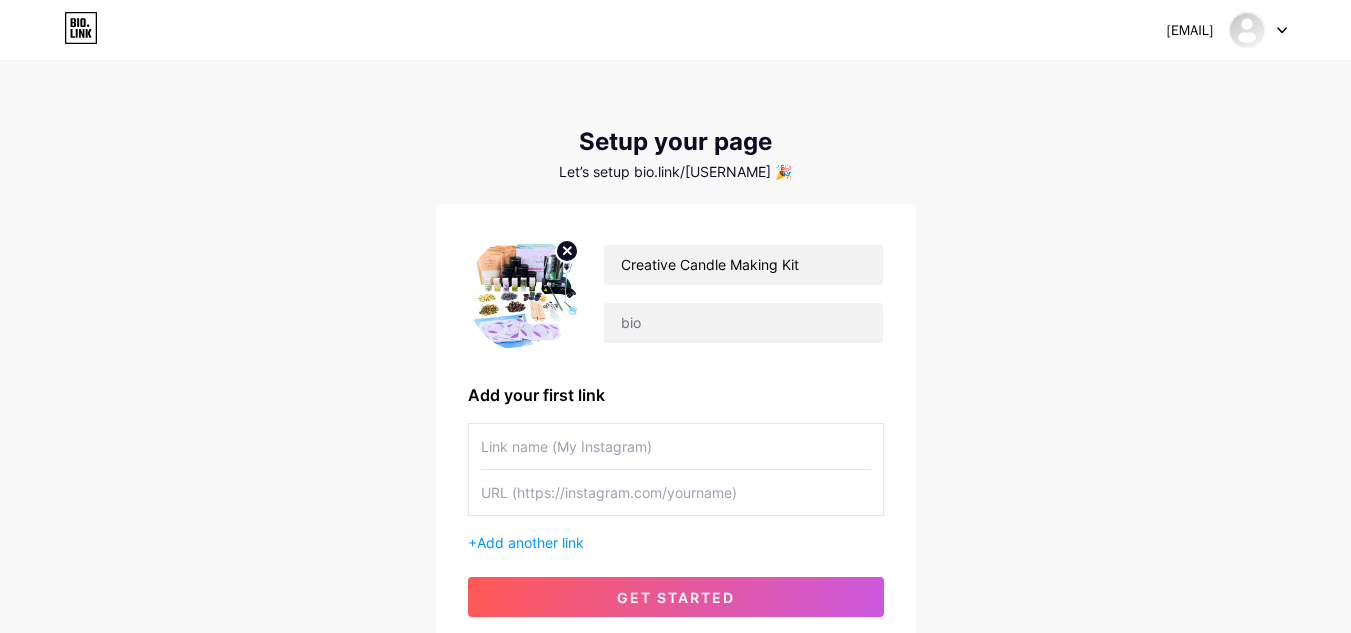 drag, startPoint x: 604, startPoint y: 416, endPoint x: 608, endPoint y: 449, distance: 33.24154 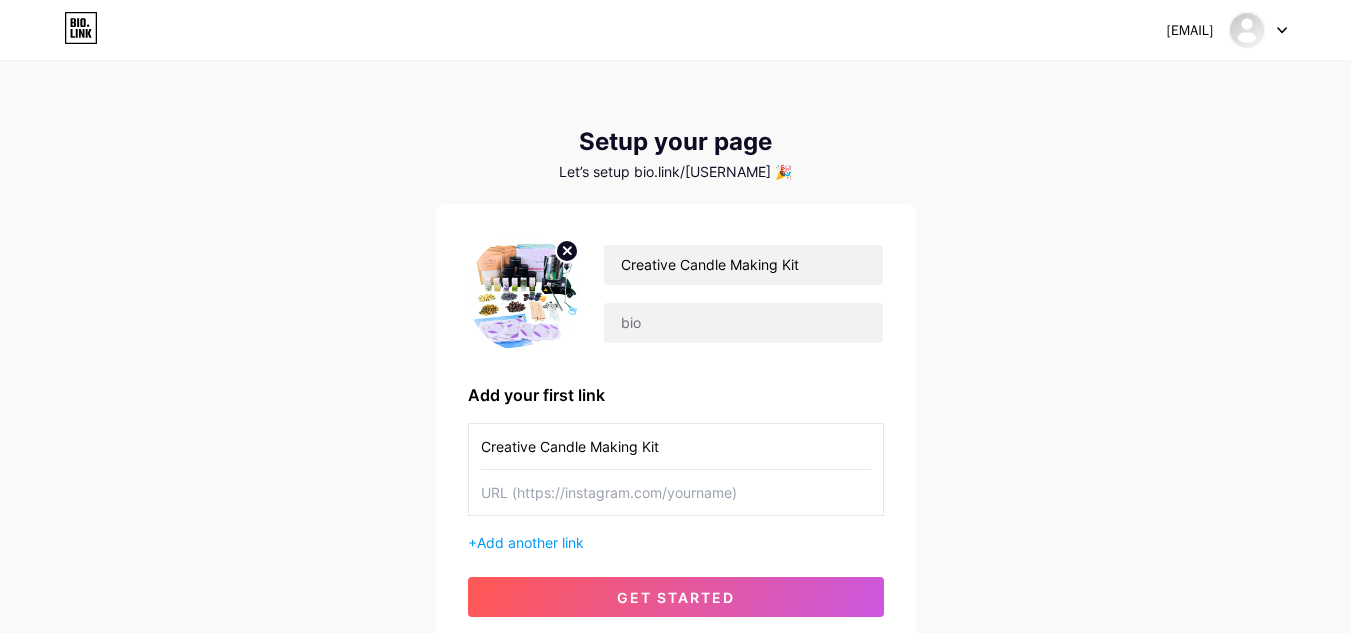 type on "Creative Candle Making Kit" 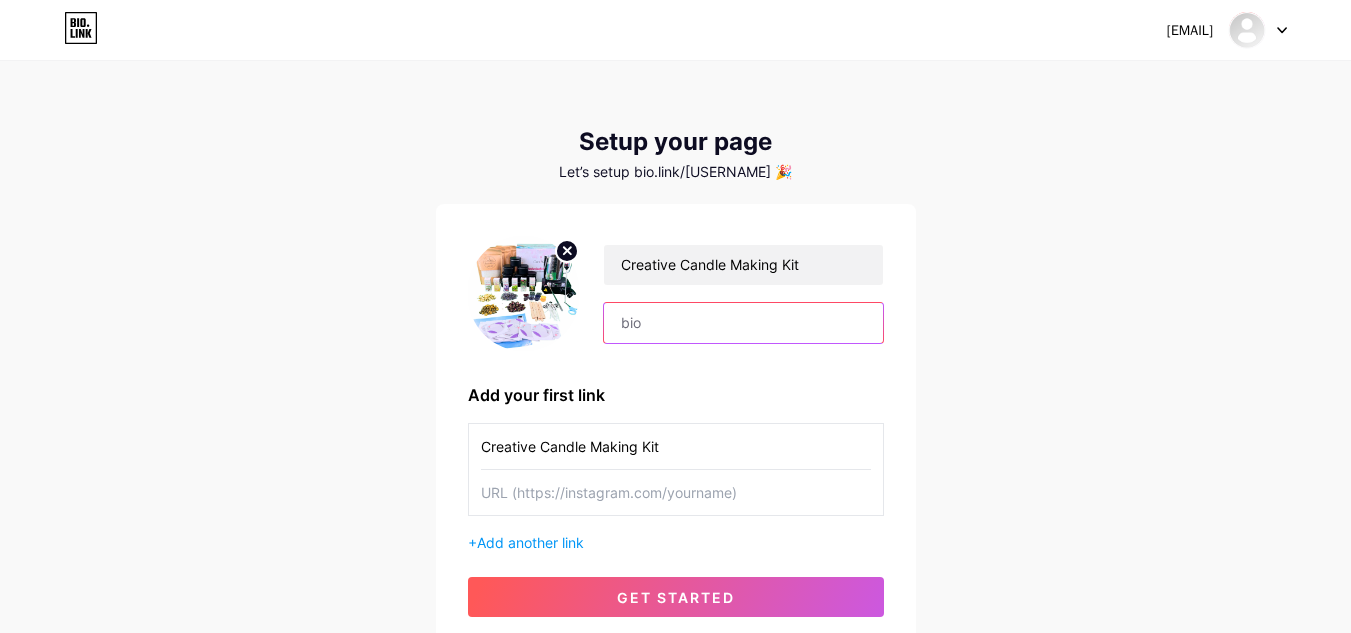drag, startPoint x: 804, startPoint y: 307, endPoint x: 821, endPoint y: 369, distance: 64.288414 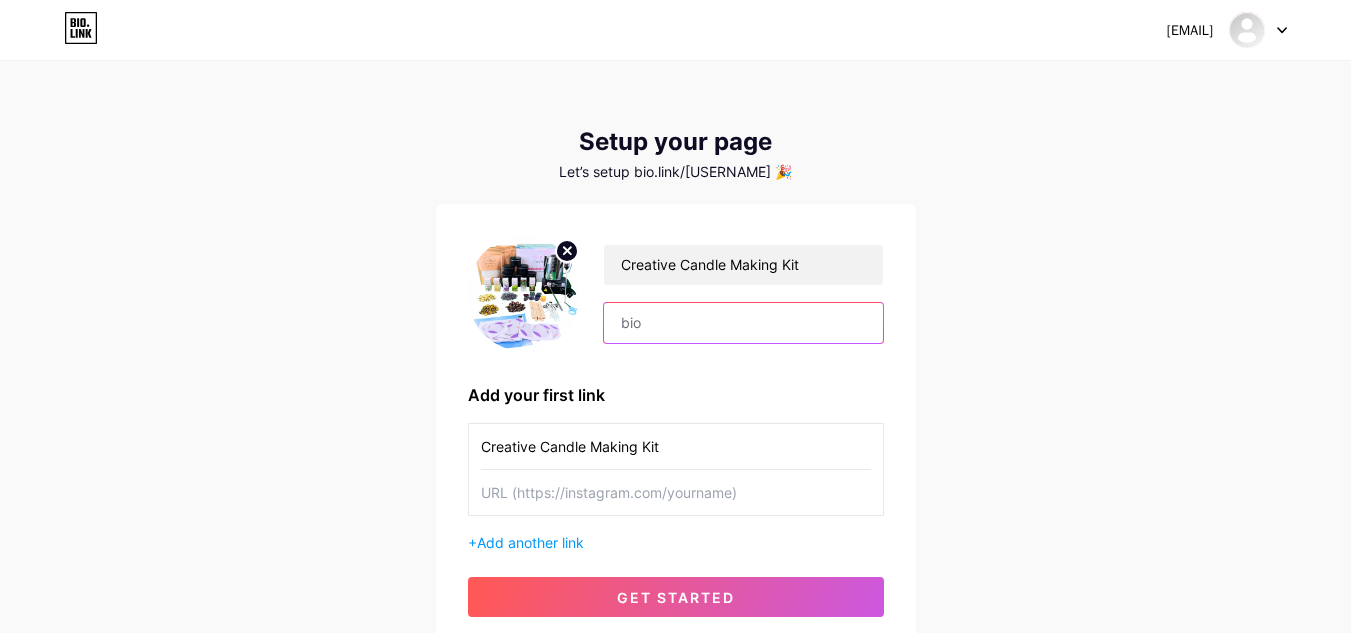 paste on "Create your own unique candles with Candwick for eco-friendly DIY candle kits. Unleash your creativity and relax as you craft personalized candles using our high-quality materials. Enjoy free shipping on all orders and start making your own scented masterpieces today!" 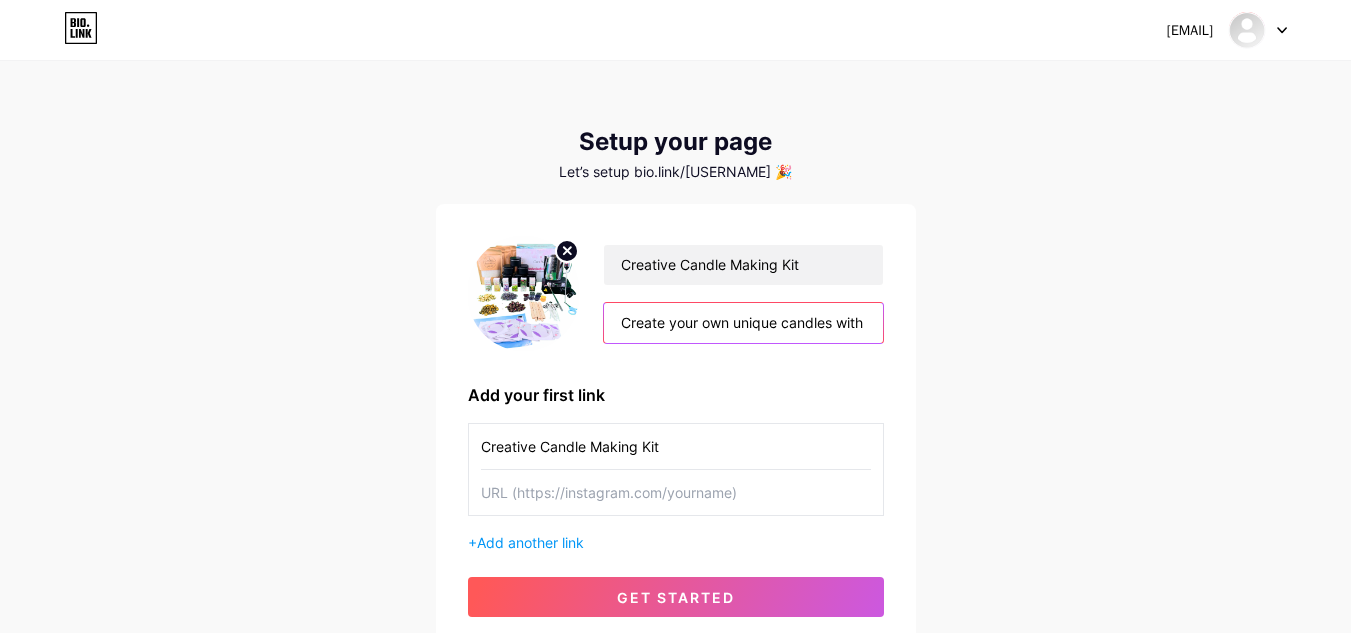 scroll, scrollTop: 0, scrollLeft: 1536, axis: horizontal 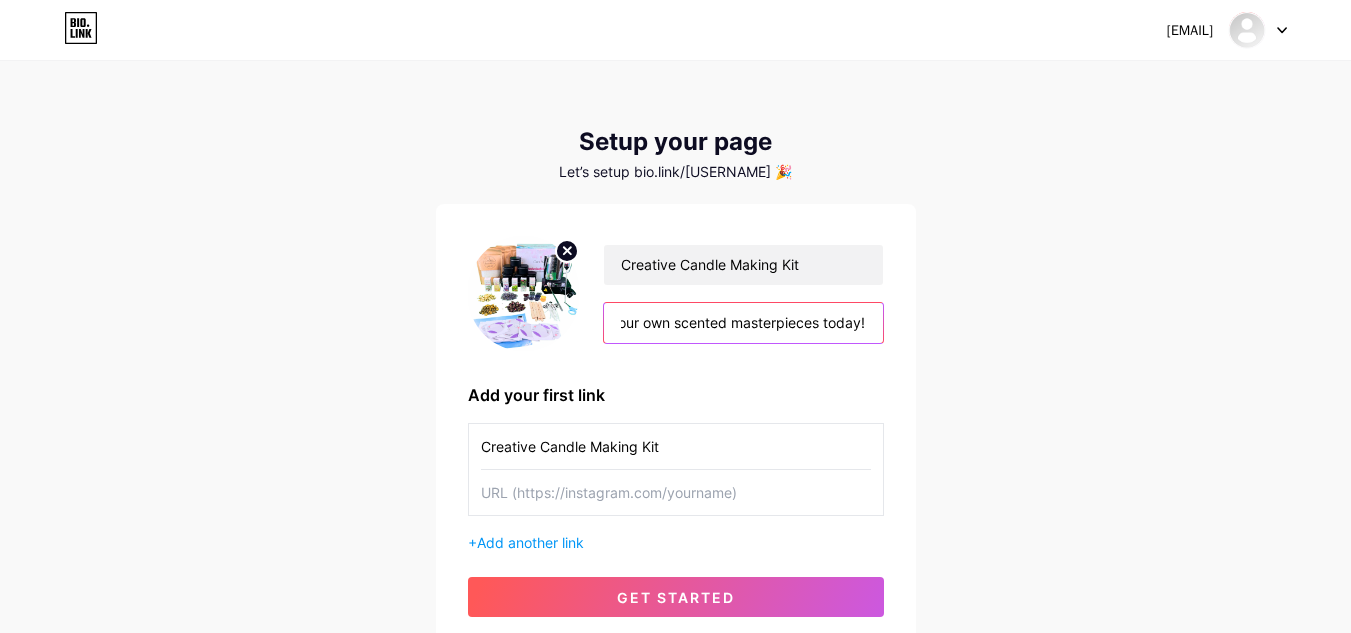 type on "Create your own unique candles with Candwick for eco-friendly DIY candle kits. Unleash your creativity and relax as you craft personalized candles using our high-quality materials. Enjoy free shipping on all orders and start making your own scented masterpieces today!" 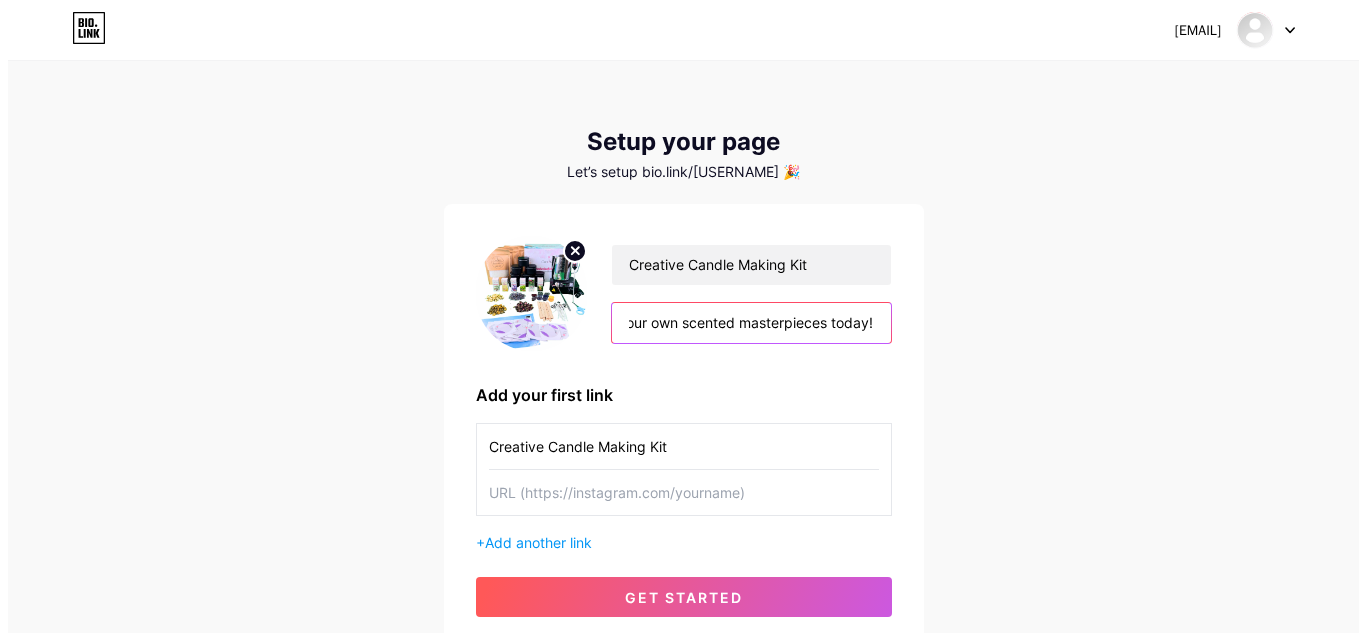 scroll, scrollTop: 0, scrollLeft: 0, axis: both 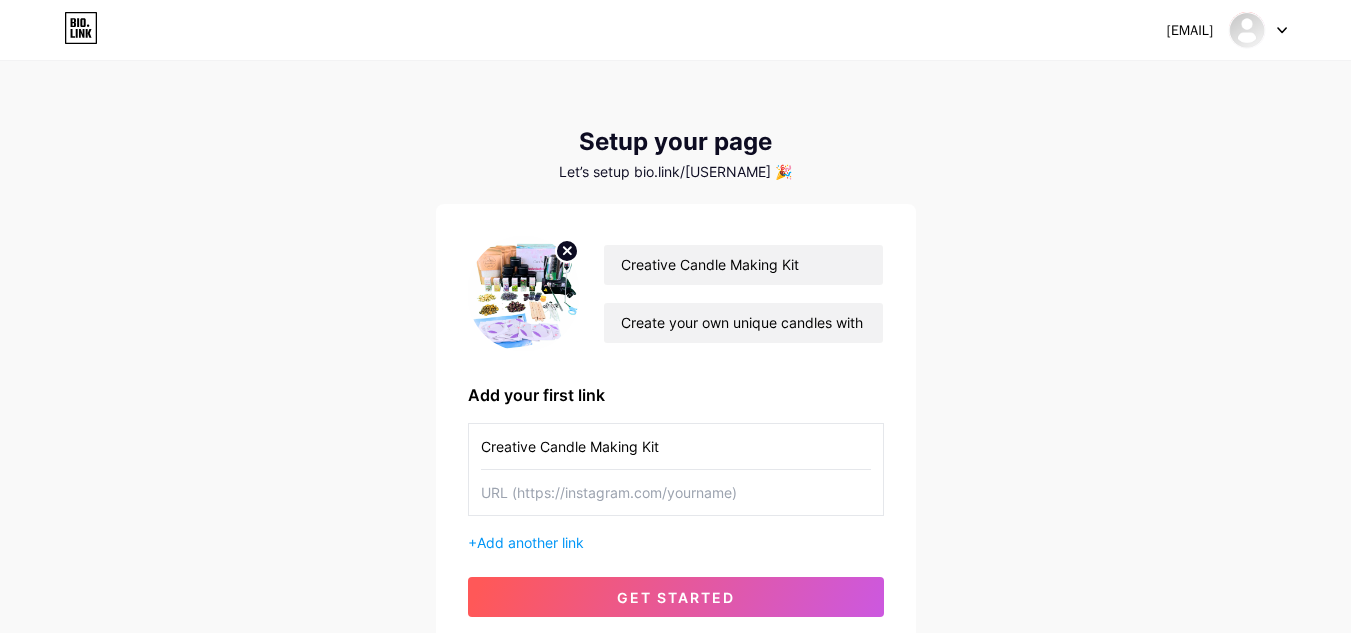 paste on "https://candwick.com/" 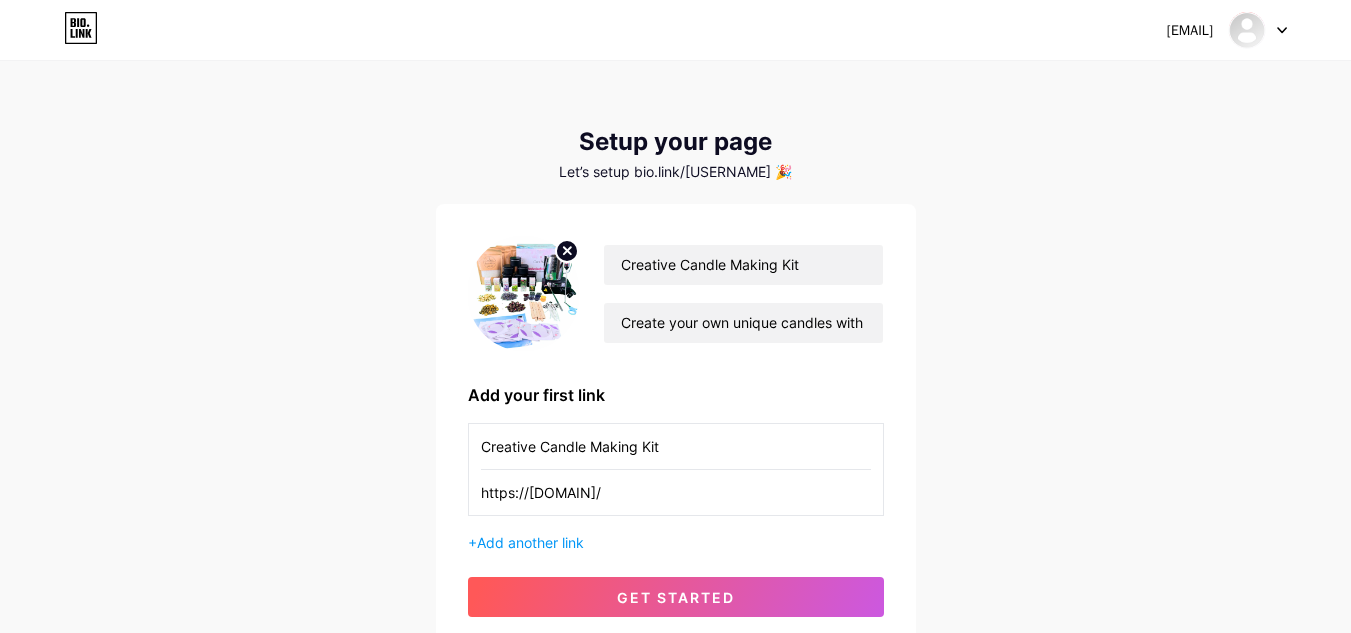 click on "https://candwick.com/" at bounding box center [676, 446] 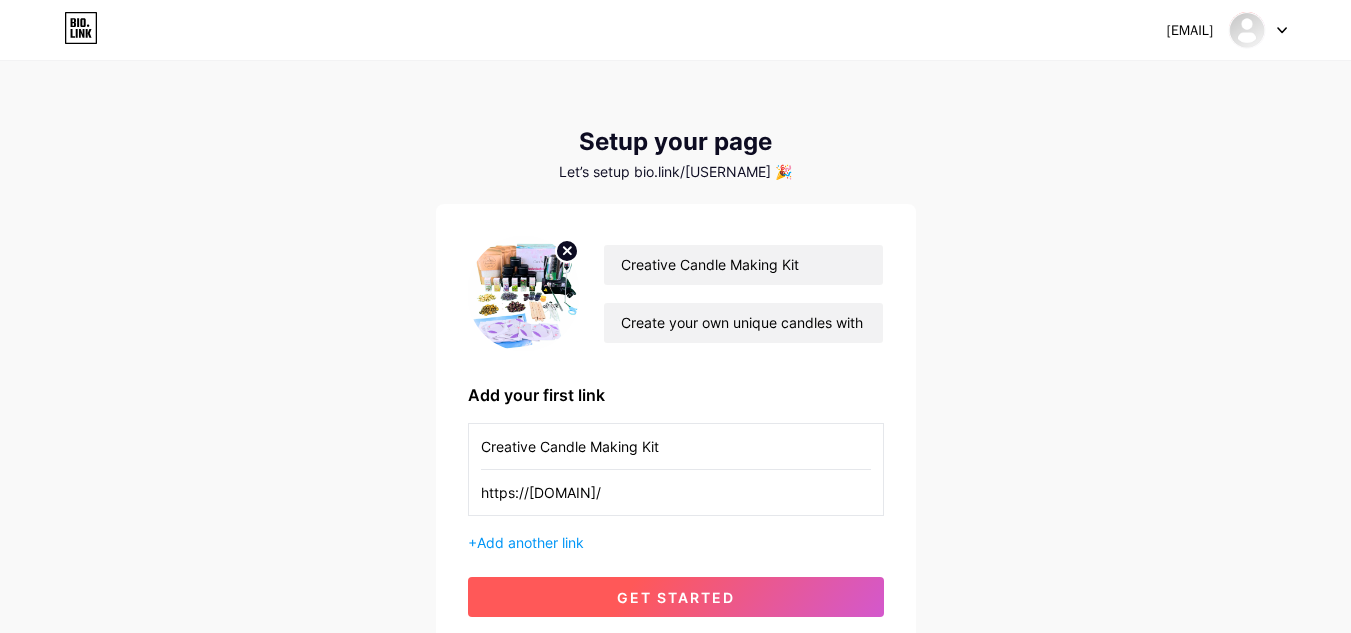 type on "https://candwick.com/" 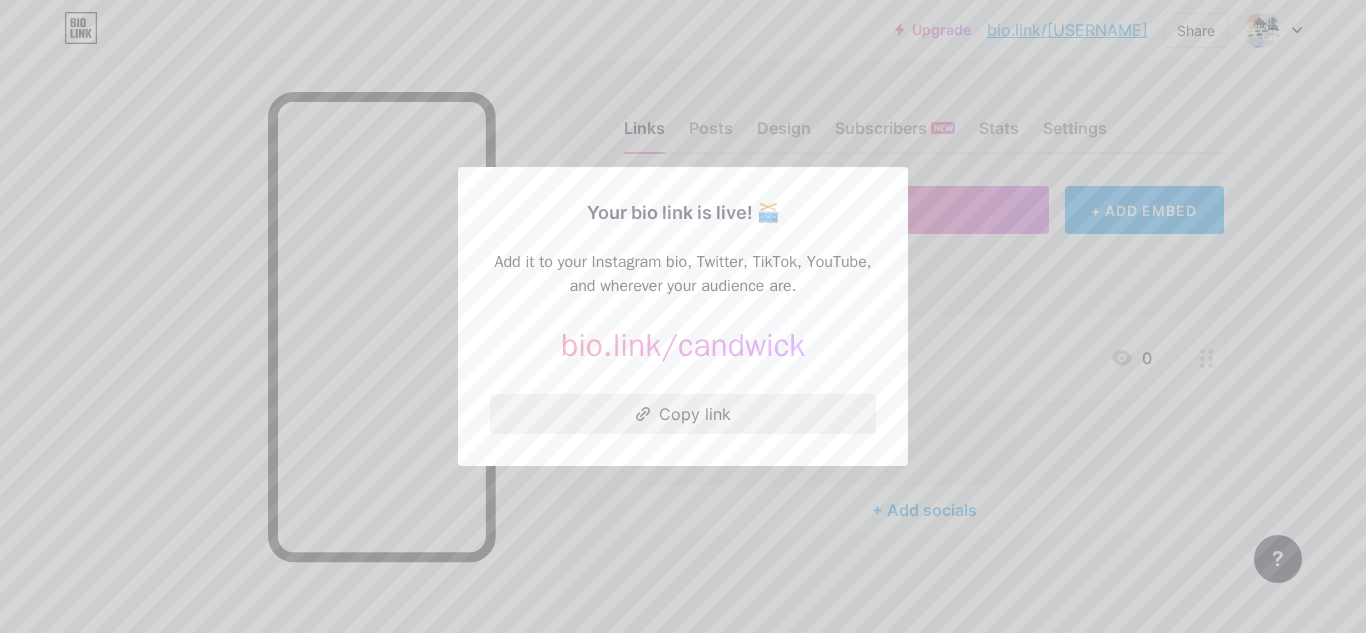 click on "Copy link" at bounding box center (683, 414) 